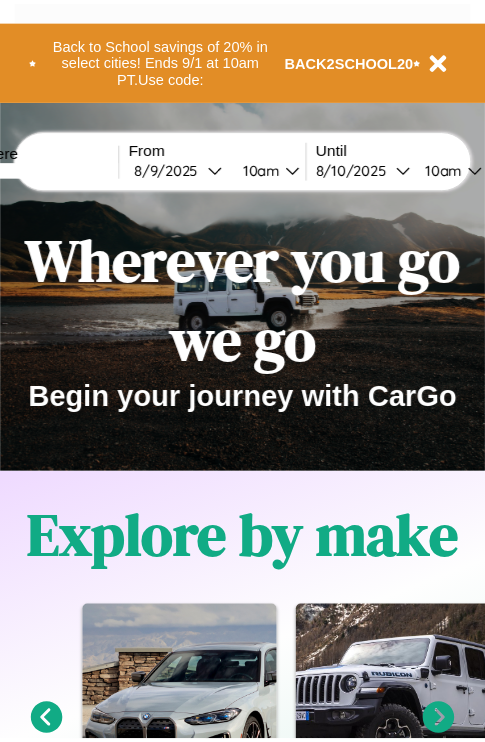 scroll, scrollTop: 0, scrollLeft: 0, axis: both 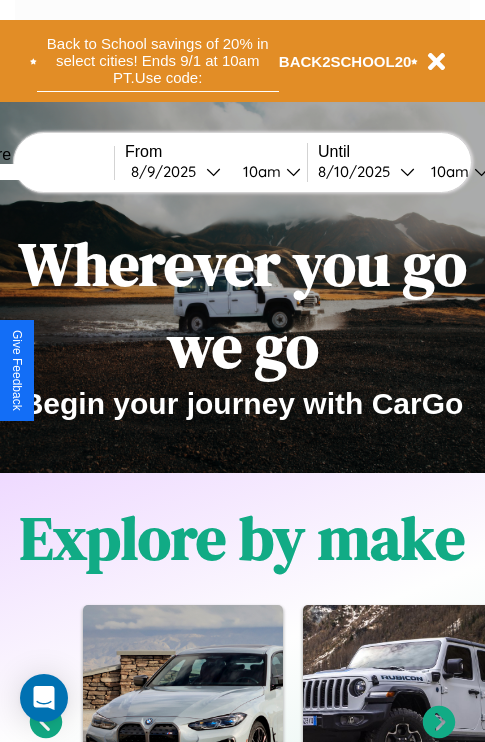 click on "Back to School savings of 20% in select cities! Ends 9/1 at 10am PT.  Use code:" at bounding box center [158, 61] 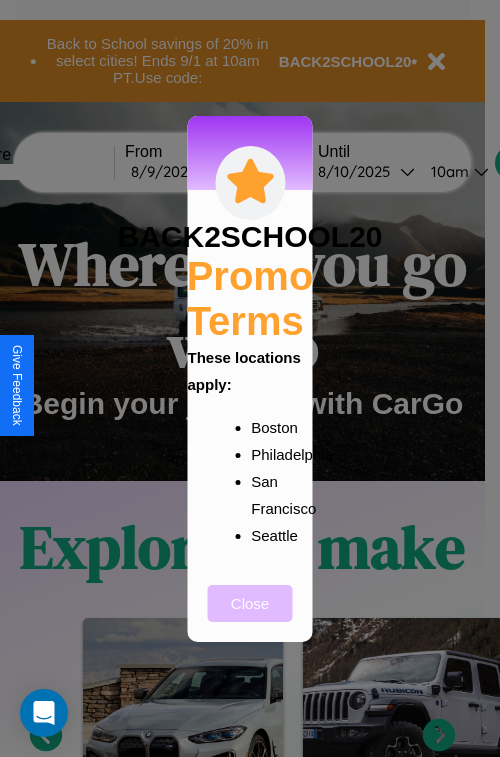 click on "Close" at bounding box center [250, 603] 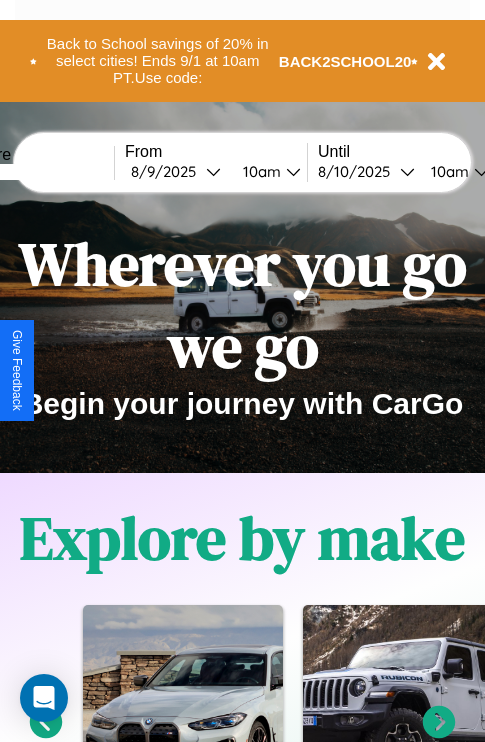 scroll, scrollTop: 308, scrollLeft: 0, axis: vertical 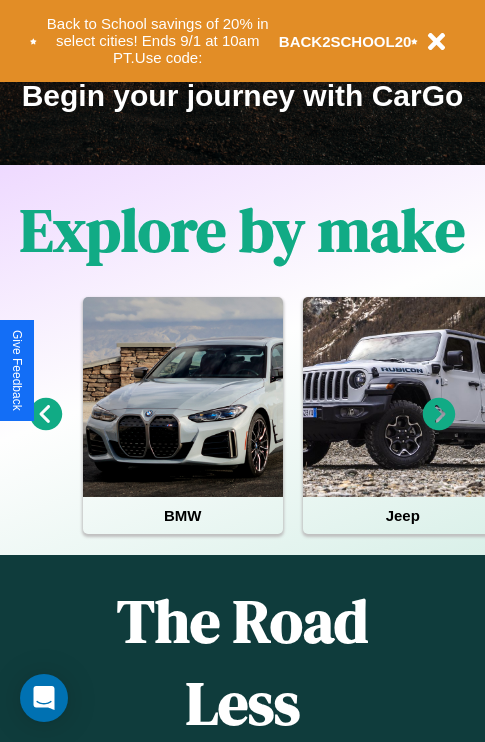 click 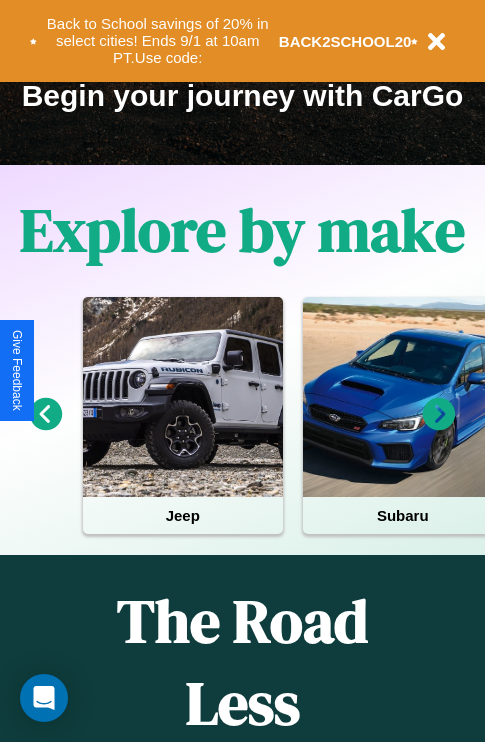 click 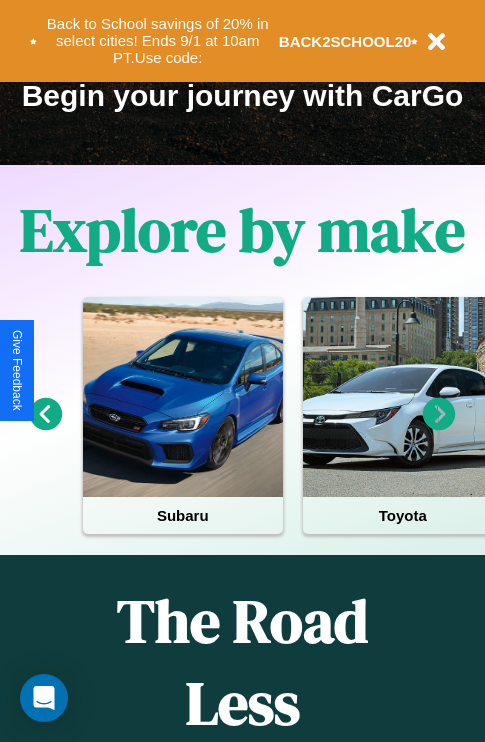 click 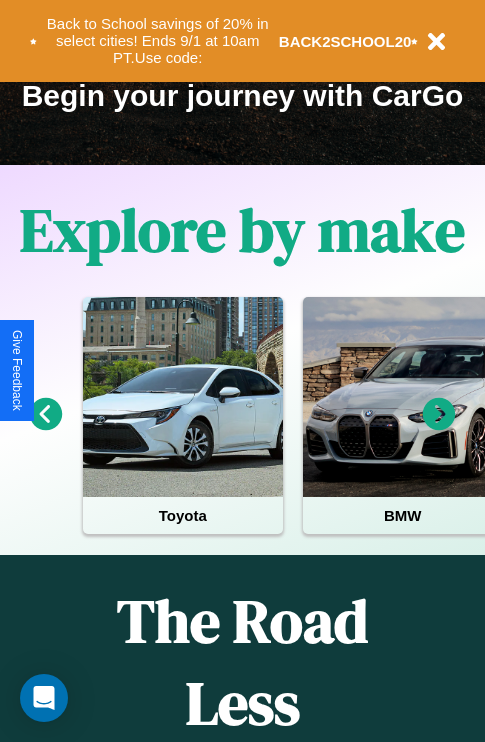 click 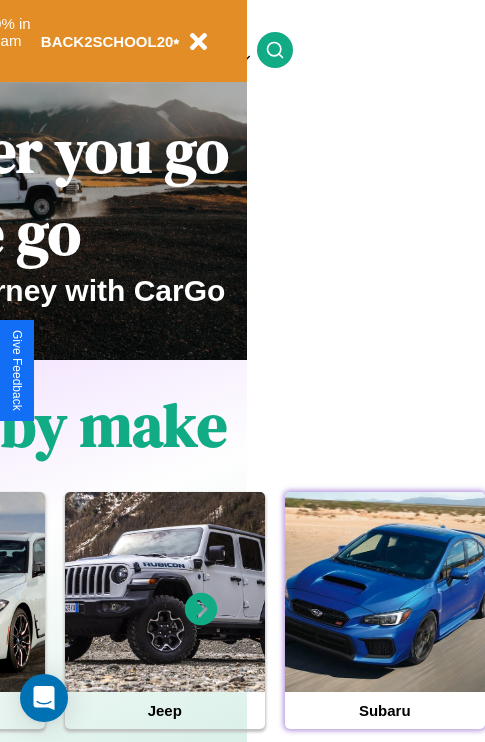 click at bounding box center [385, 592] 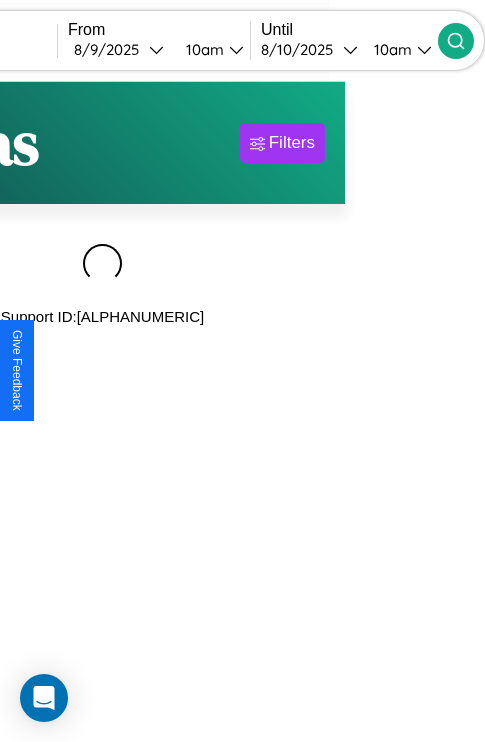 scroll, scrollTop: 0, scrollLeft: 0, axis: both 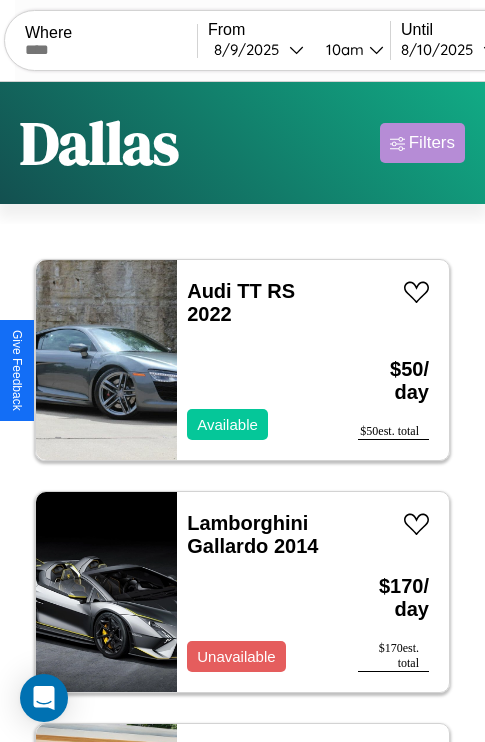 click on "Filters" at bounding box center [432, 143] 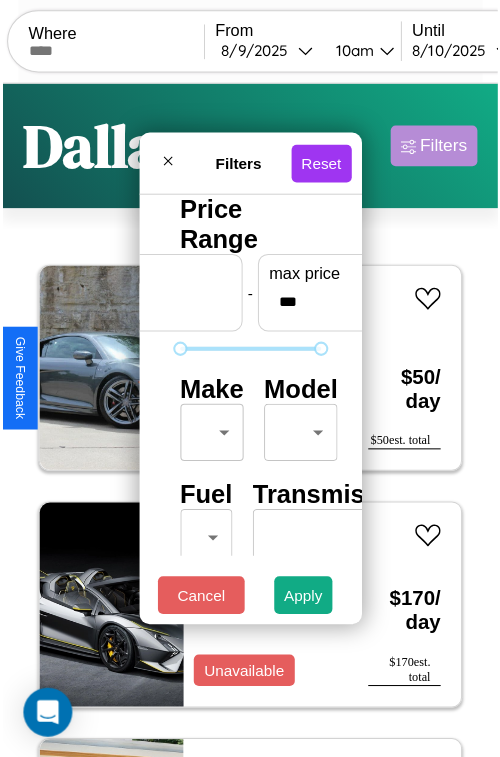 scroll, scrollTop: 59, scrollLeft: 0, axis: vertical 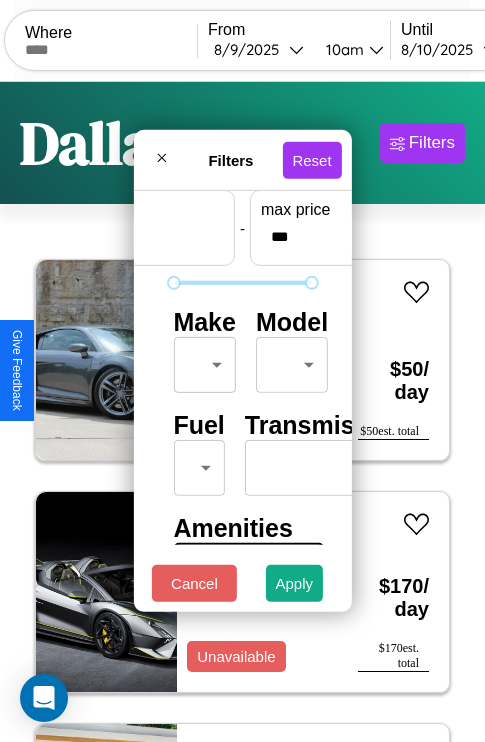 click on "CarGo Where From [DATE] [TIME] Until [DATE] [TIME] Become a Host Login Sign Up [CITY] Filters 44 cars in this area These cars can be picked up in this city. [BRAND] [MODEL] [YEAR] Available $ [PRICE] / day $ [PRICE] est. total [BRAND] [MODEL] [YEAR] Unavailable $ [PRICE] / day $ [PRICE] est. total [BRAND] [MODEL] [YEAR] Available $ [PRICE] / day $ [PRICE] est. total [BRAND] [MODEL] [YEAR] Available $ [PRICE] / day $ [PRICE] est. total [BRAND] [MODEL] [YEAR] Available $ [PRICE] / day $ [PRICE] est. total [BRAND] [MODEL] [YEAR] Unavailable $ [PRICE] / day $ [PRICE] est. total [BRAND] [MODEL] [YEAR] Available $ [PRICE] / day $ [PRICE] est. total [BRAND] [MODEL] [YEAR] Available $ [PRICE] / day $ [PRICE] est. total [BRAND] [MODEL] [YEAR] Available $ [PRICE] / day $ [PRICE] est. total [BRAND] [MODEL] [YEAR] Available $ [PRICE] / day $ [PRICE] est. total [BRAND] [MODEL] [YEAR] Available $ [PRICE] / day $ [PRICE] est. total [BRAND] [MODEL] [YEAR] Available $ [PRICE] / day $ [PRICE] est. total $ $" at bounding box center [242, 412] 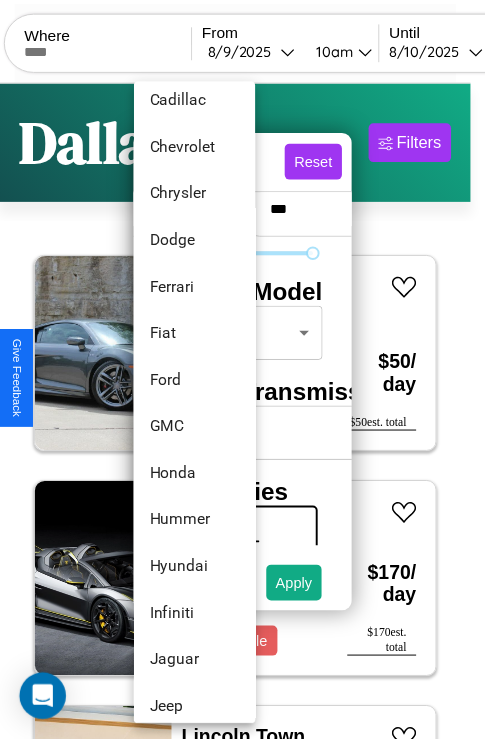 scroll, scrollTop: 422, scrollLeft: 0, axis: vertical 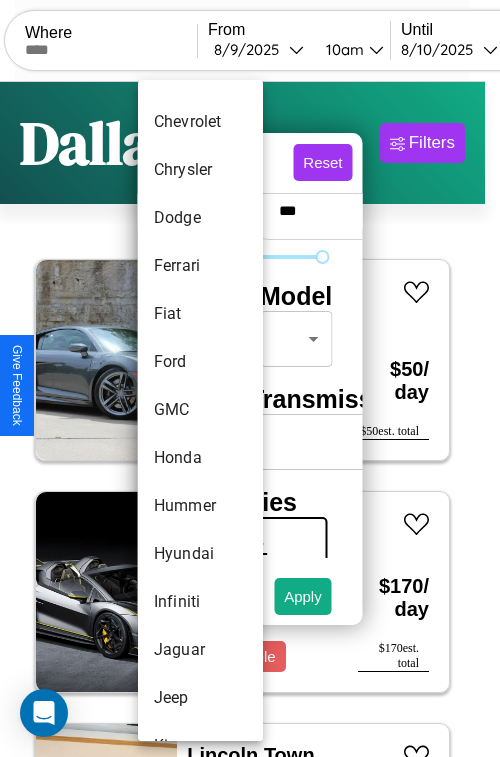 click on "GMC" at bounding box center (200, 410) 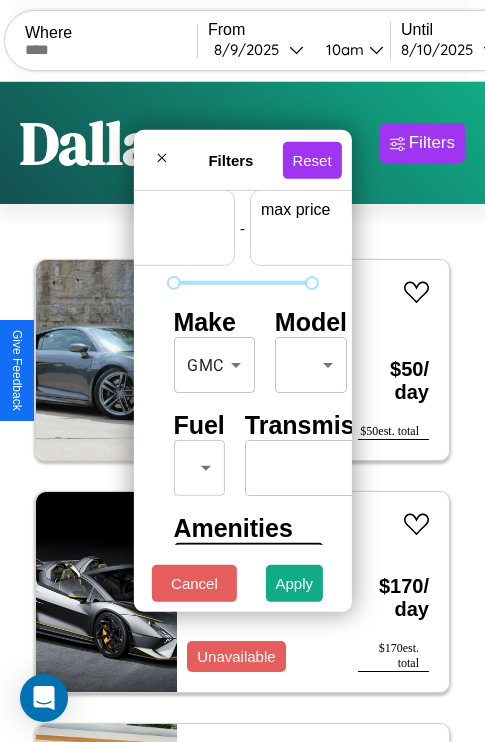 scroll, scrollTop: 59, scrollLeft: 124, axis: both 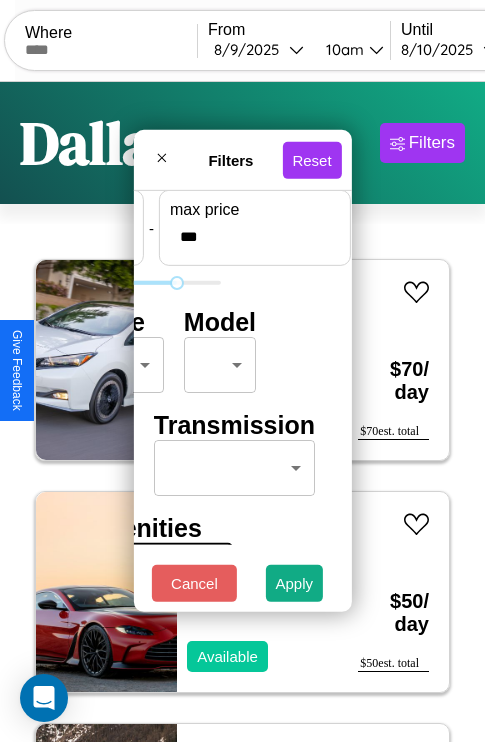 type on "***" 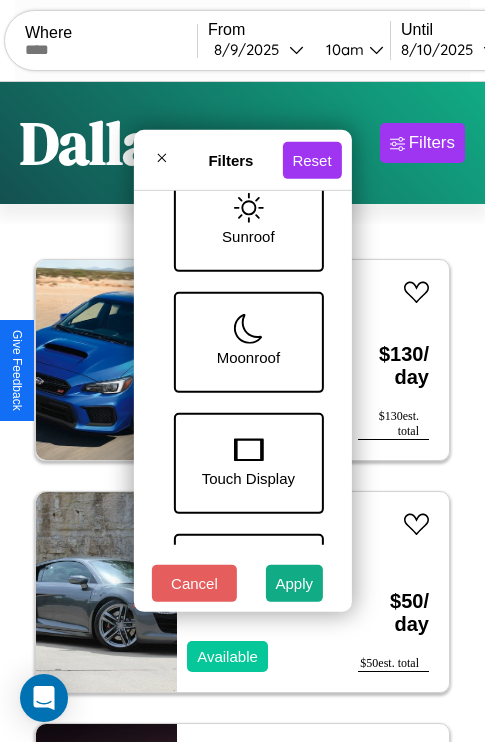 scroll, scrollTop: 651, scrollLeft: 0, axis: vertical 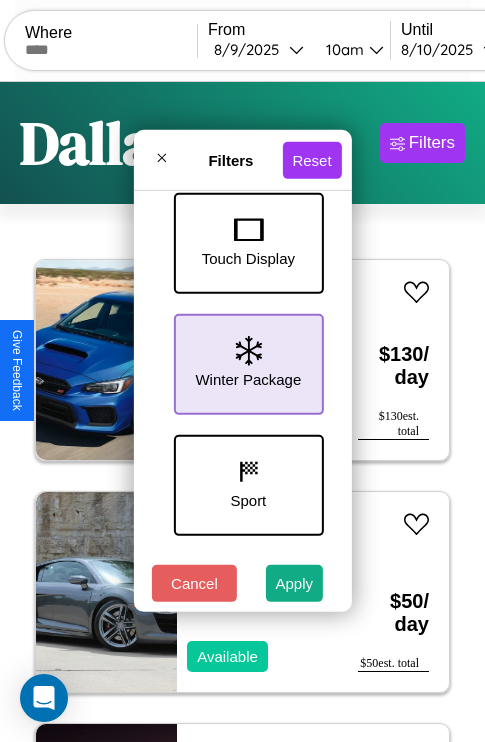 type on "**" 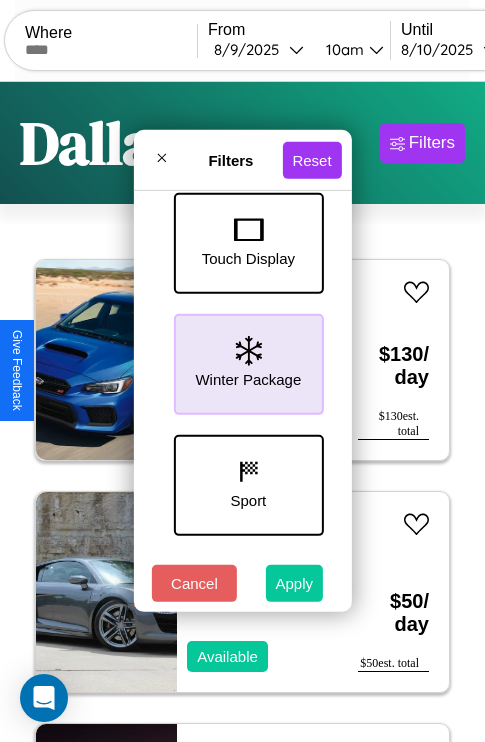 click on "Apply" at bounding box center (295, 583) 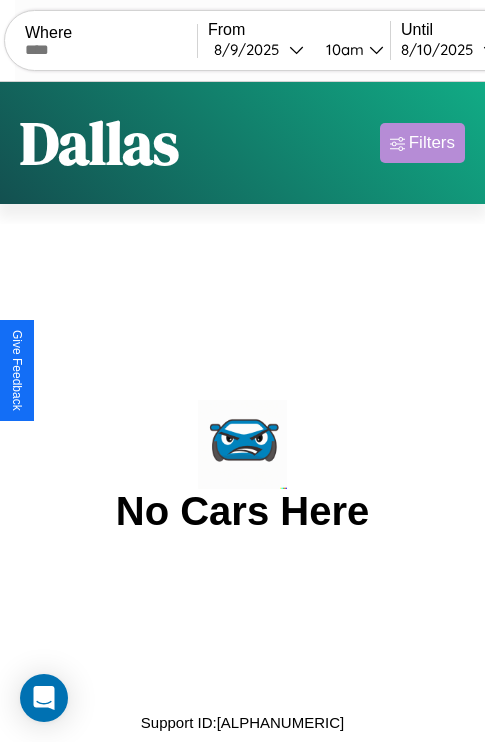 click on "Filters" at bounding box center [432, 143] 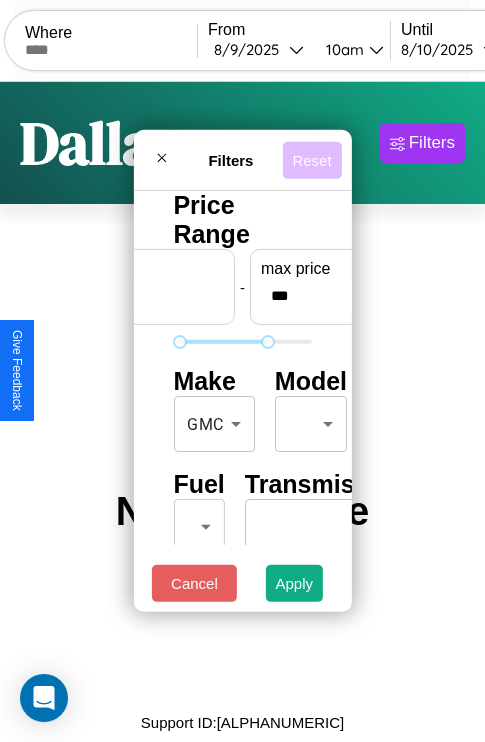 click on "Reset" at bounding box center [311, 159] 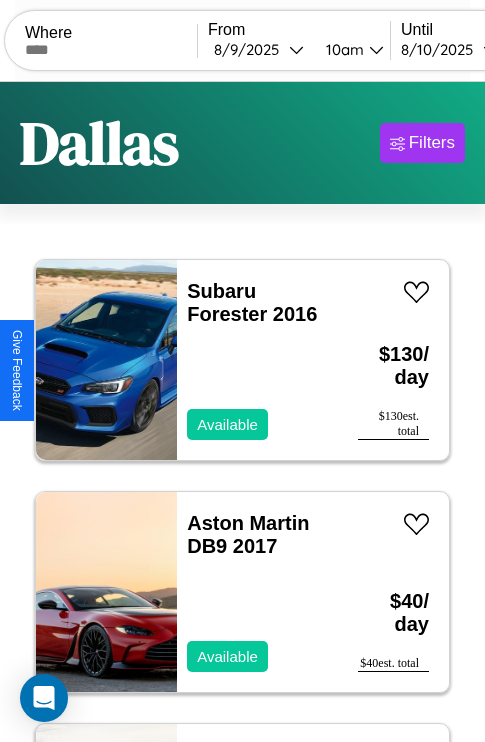 scroll, scrollTop: 66, scrollLeft: 0, axis: vertical 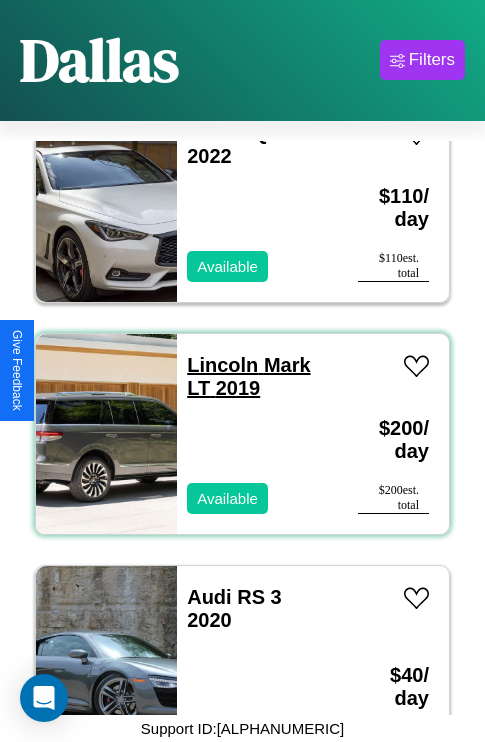 click on "[BRAND]   [MODEL]   [YEAR]" at bounding box center [248, 376] 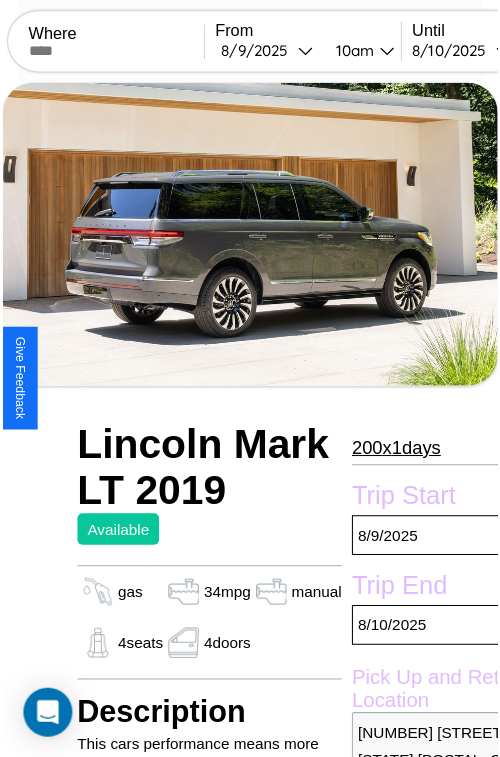 scroll, scrollTop: 574, scrollLeft: 68, axis: both 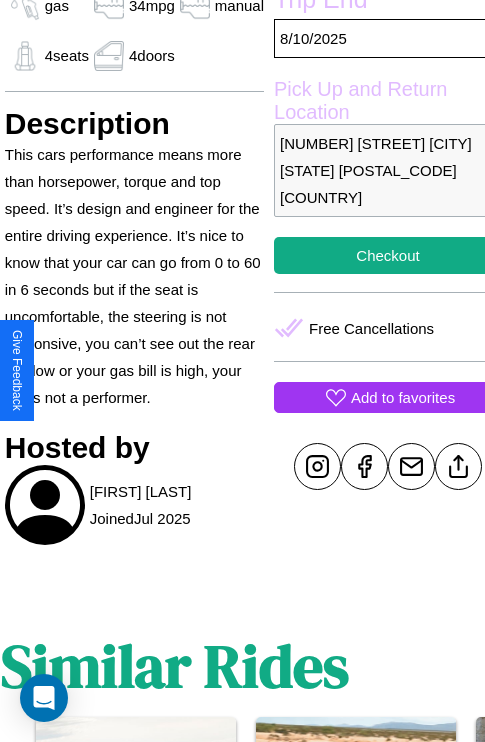 click on "Add to favorites" at bounding box center [403, 397] 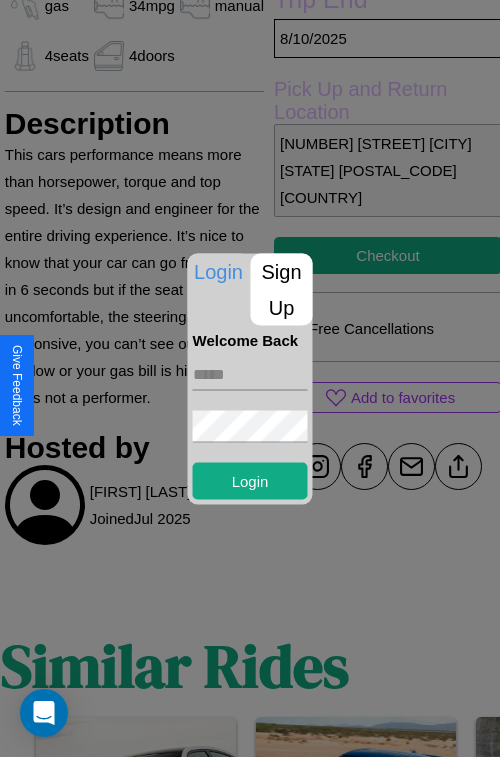click on "Sign Up" at bounding box center (282, 289) 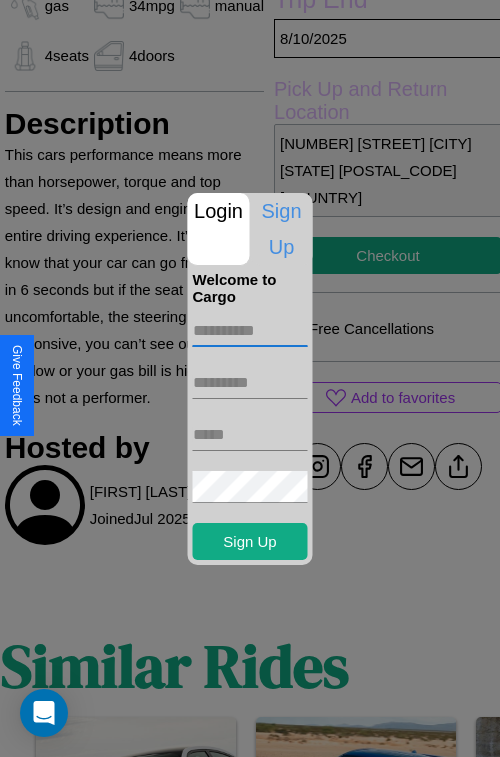 click at bounding box center [250, 331] 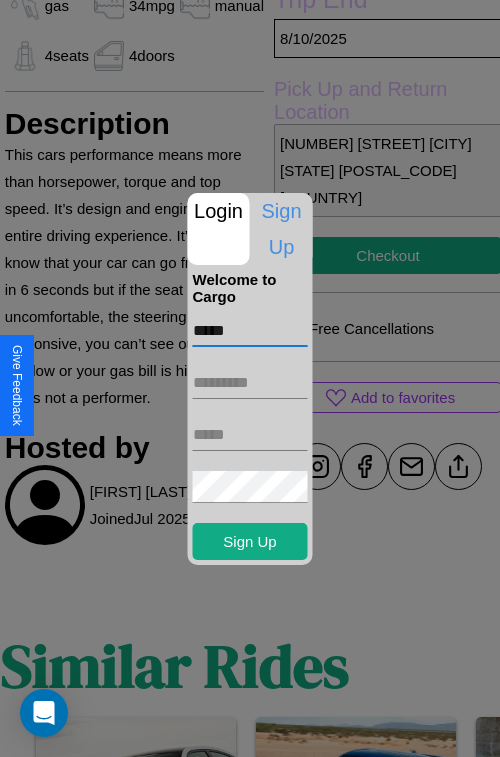 type on "*****" 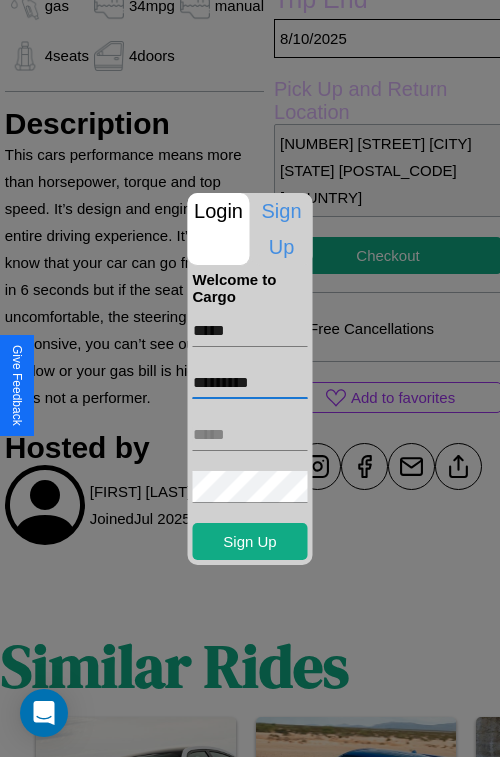 type on "*********" 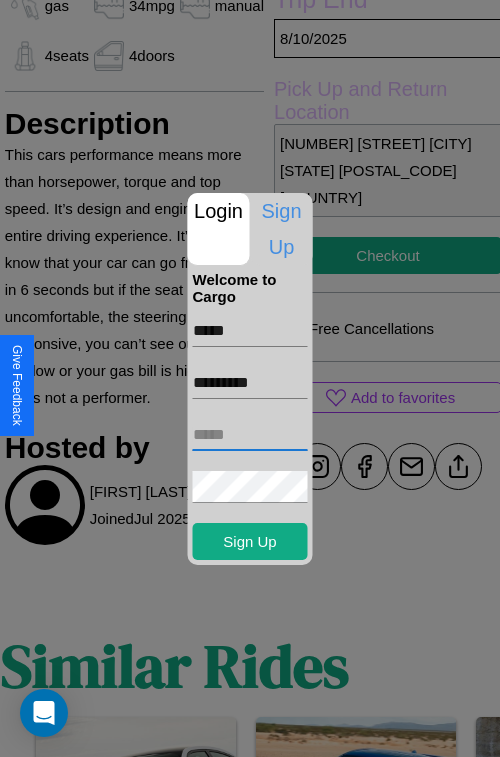 click at bounding box center (250, 435) 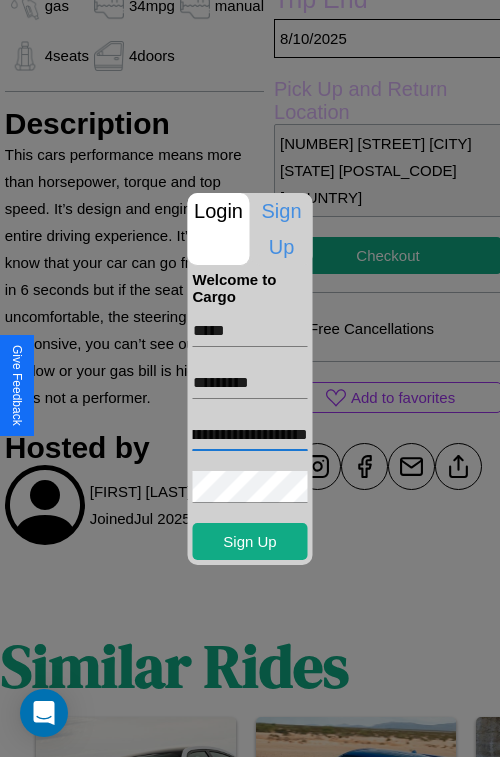 scroll, scrollTop: 0, scrollLeft: 77, axis: horizontal 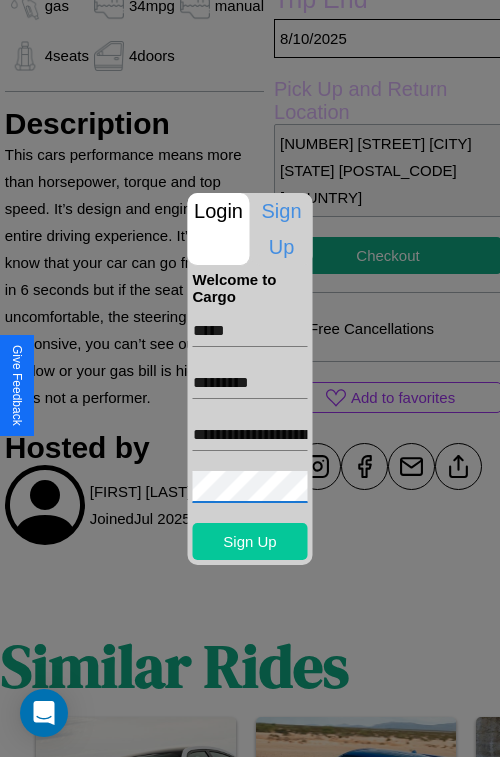 click on "Sign Up" at bounding box center (250, 541) 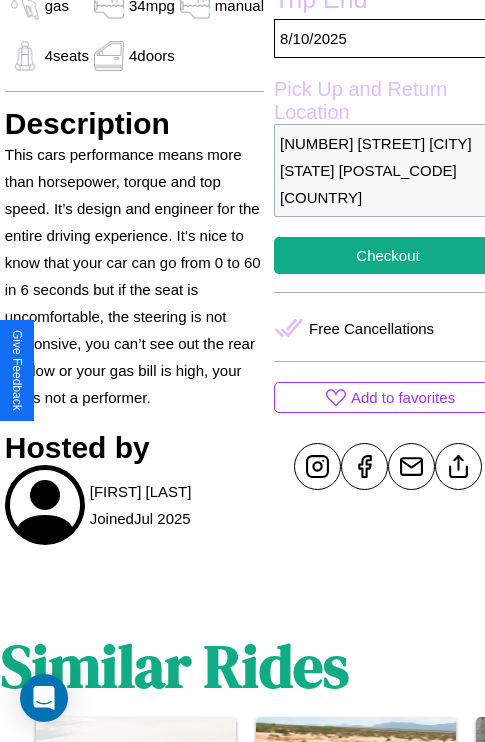 scroll, scrollTop: 574, scrollLeft: 68, axis: both 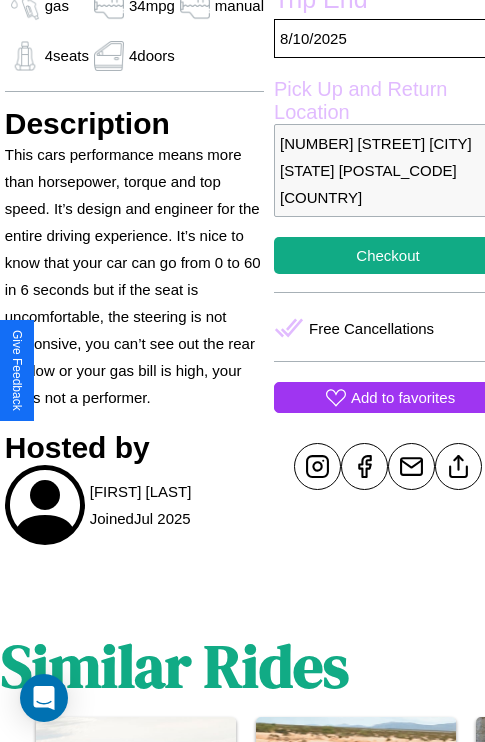 click on "Add to favorites" at bounding box center (403, 397) 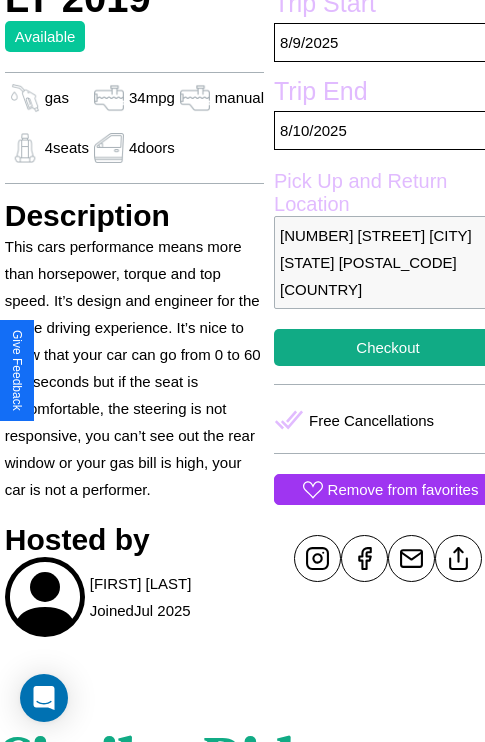 scroll, scrollTop: 432, scrollLeft: 68, axis: both 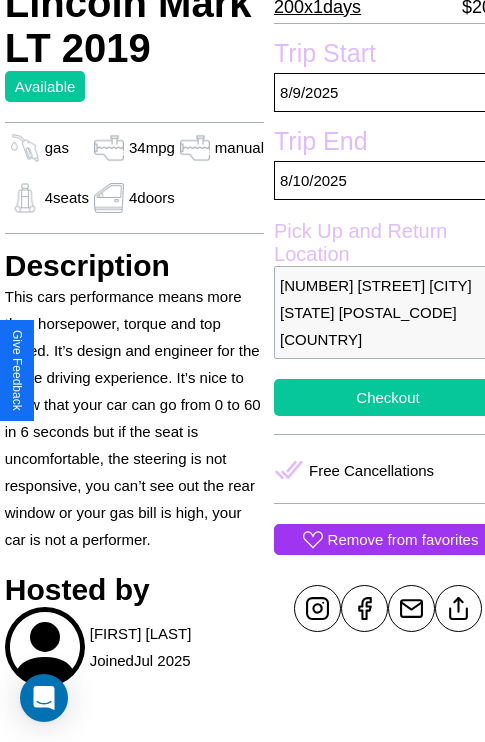 click on "Checkout" at bounding box center [388, 397] 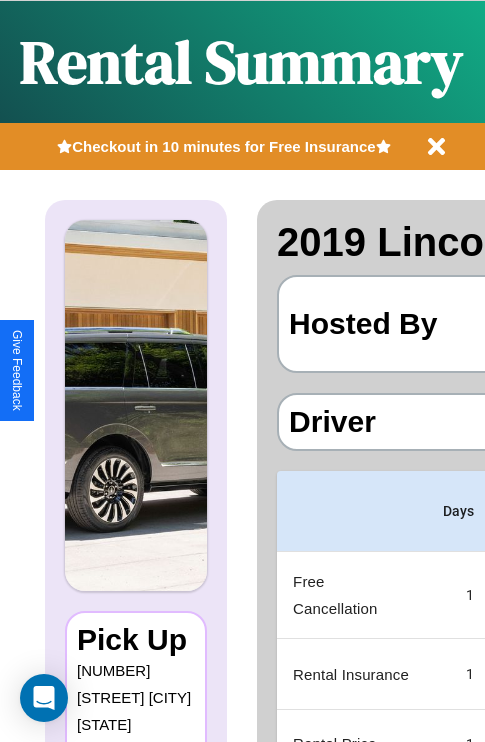 scroll, scrollTop: 0, scrollLeft: 378, axis: horizontal 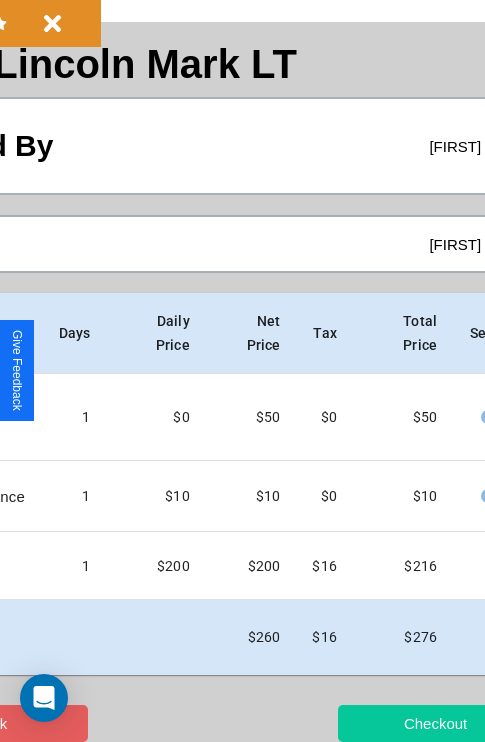 click on "Checkout" at bounding box center [435, 723] 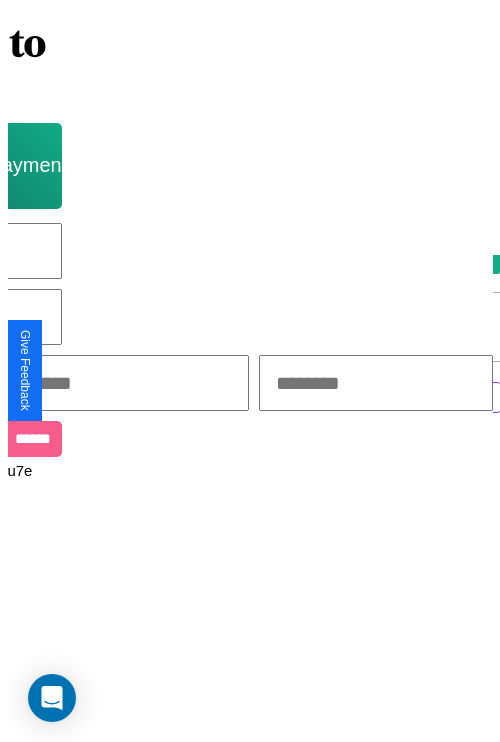 scroll, scrollTop: 0, scrollLeft: 0, axis: both 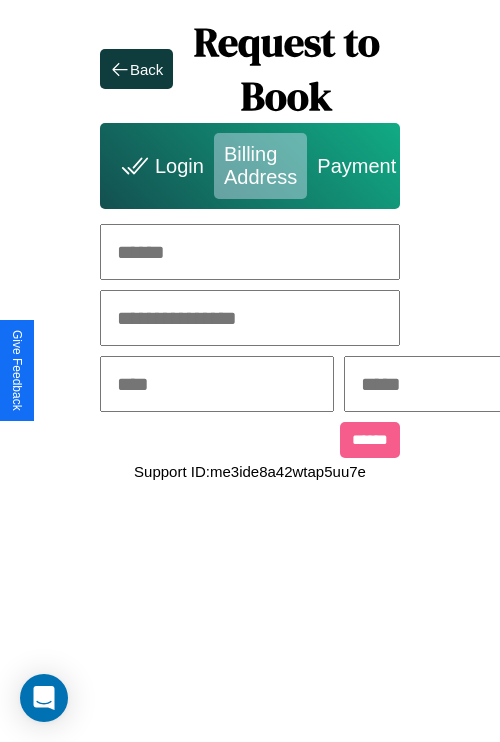 click at bounding box center [250, 252] 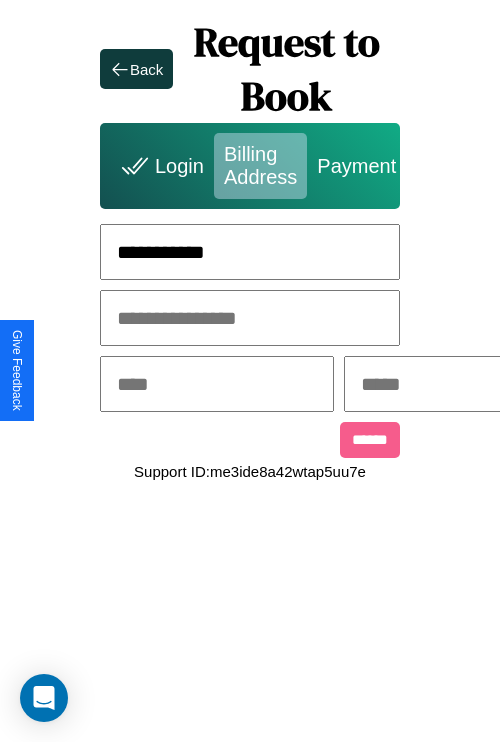 type on "**********" 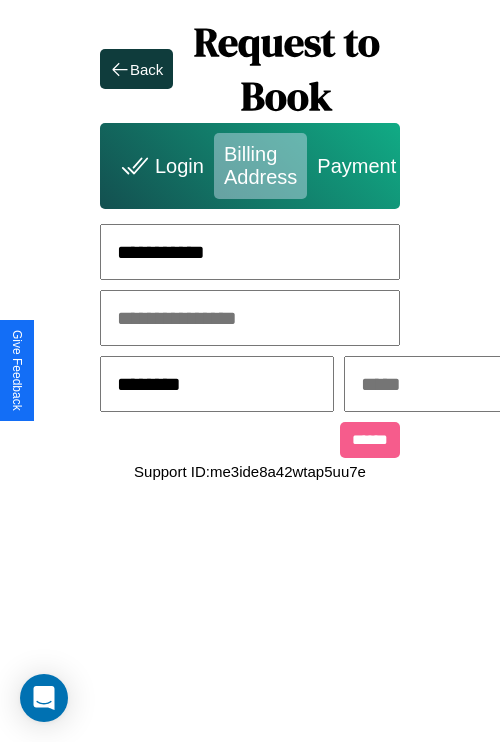 type on "********" 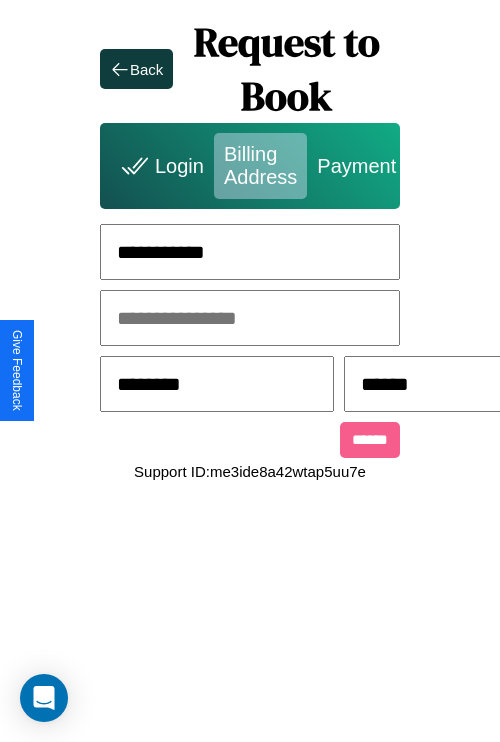 scroll, scrollTop: 0, scrollLeft: 517, axis: horizontal 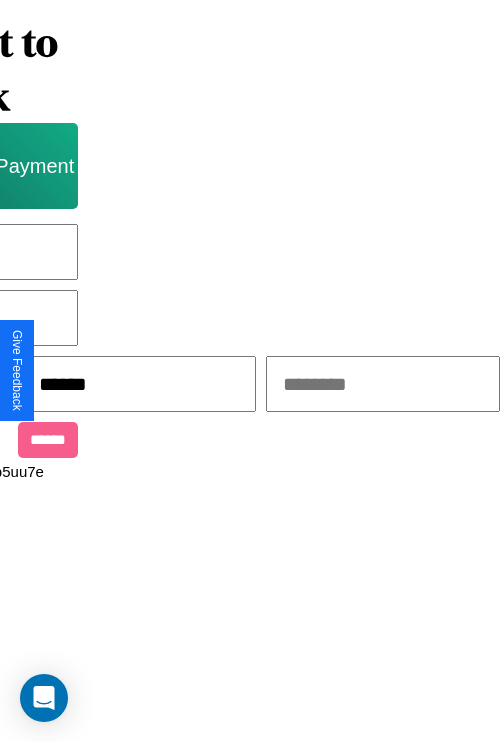 type on "******" 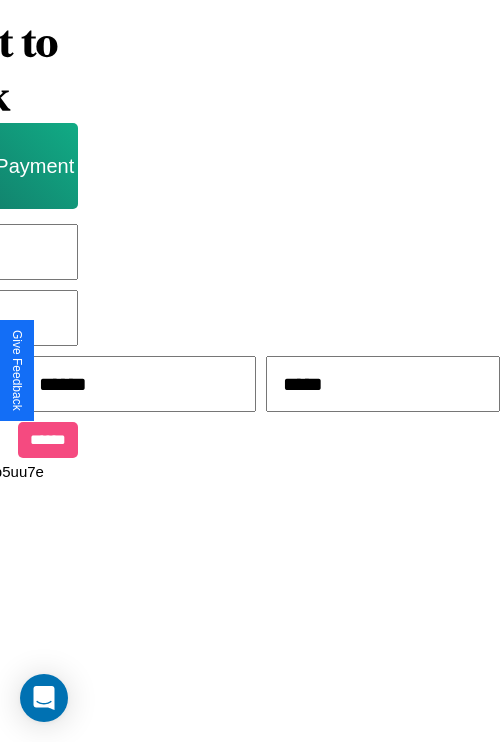 type on "*****" 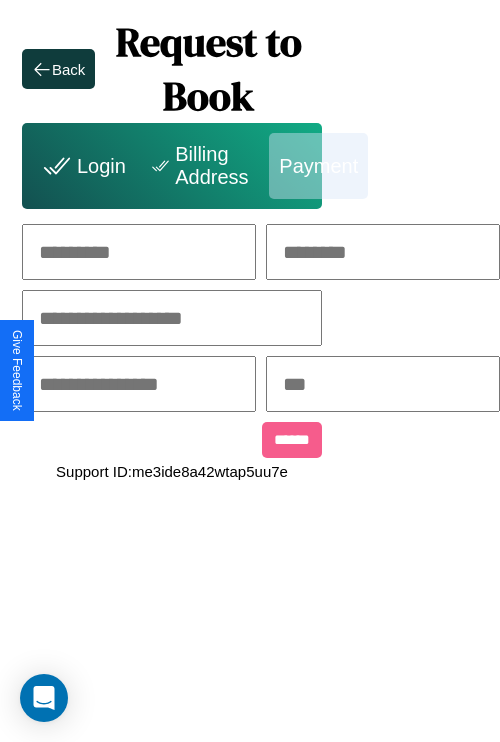 scroll, scrollTop: 0, scrollLeft: 208, axis: horizontal 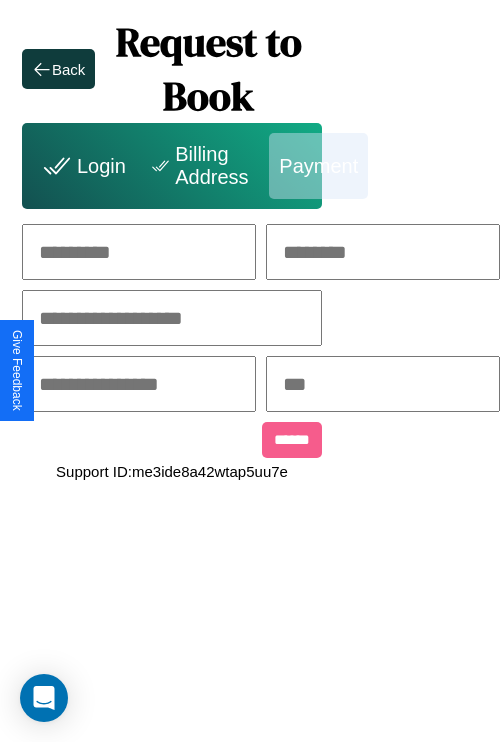 click at bounding box center [139, 252] 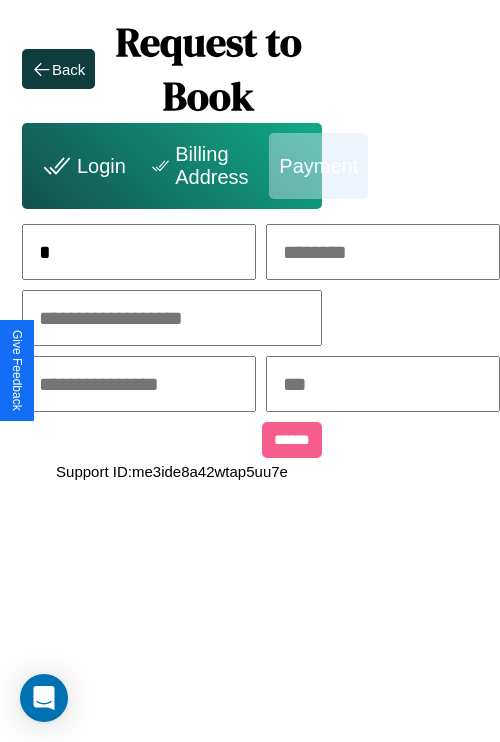 scroll, scrollTop: 0, scrollLeft: 131, axis: horizontal 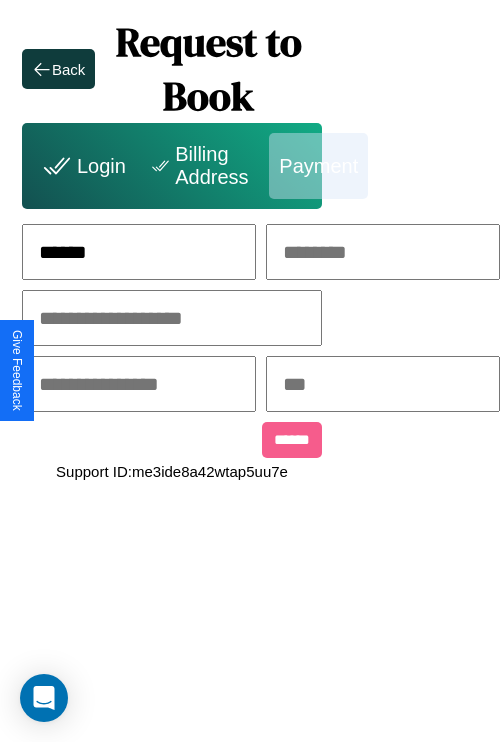 type on "******" 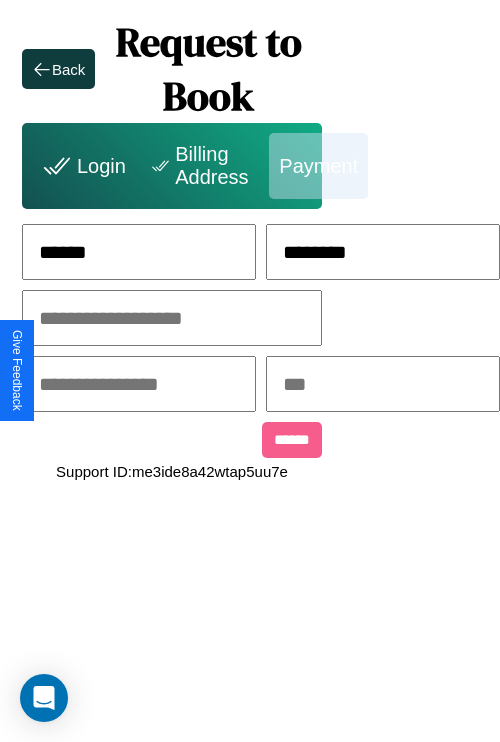 type on "********" 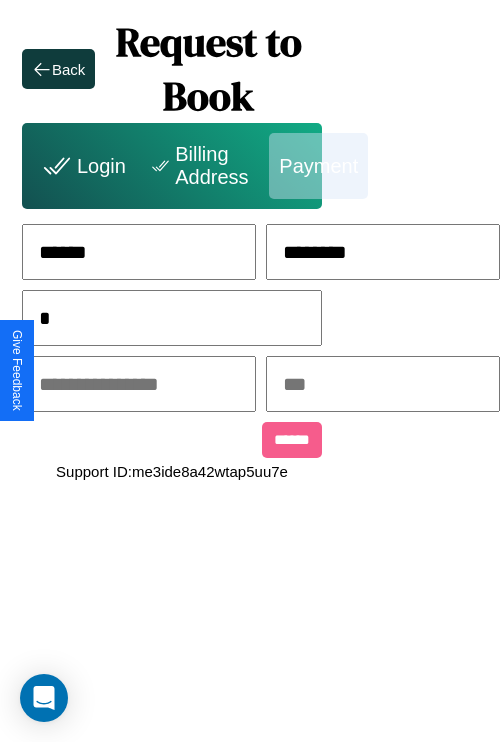 scroll, scrollTop: 0, scrollLeft: 128, axis: horizontal 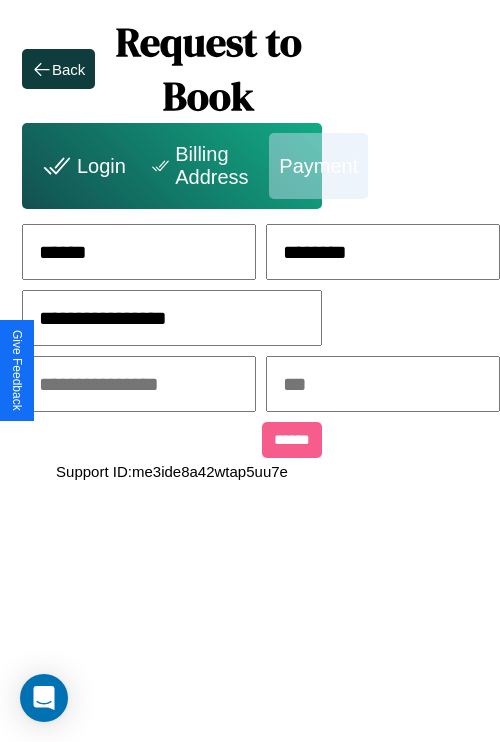 type on "**********" 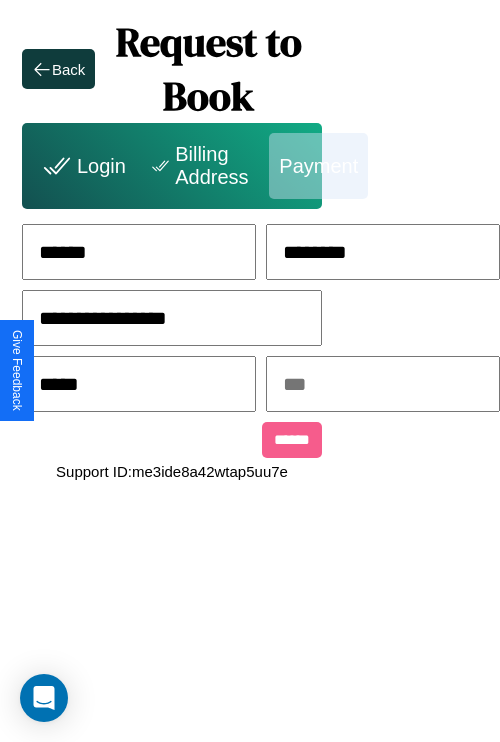 type on "*****" 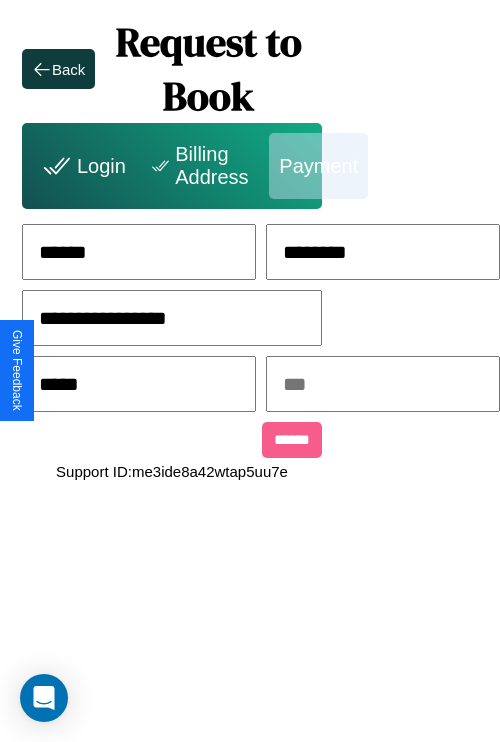 click at bounding box center [383, 384] 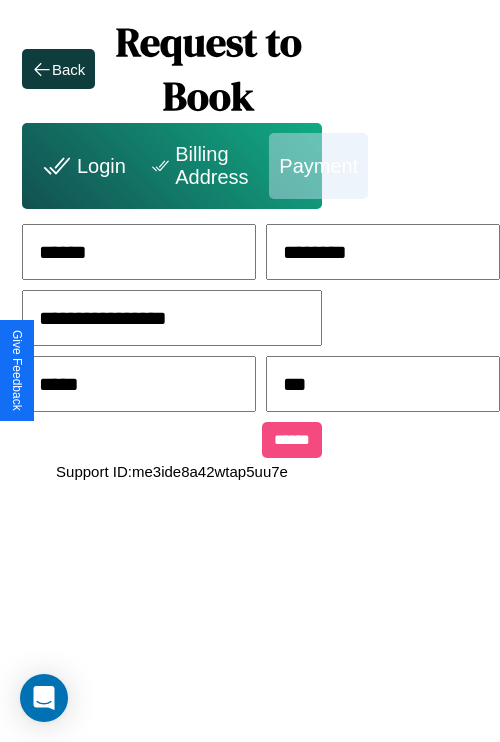 type on "***" 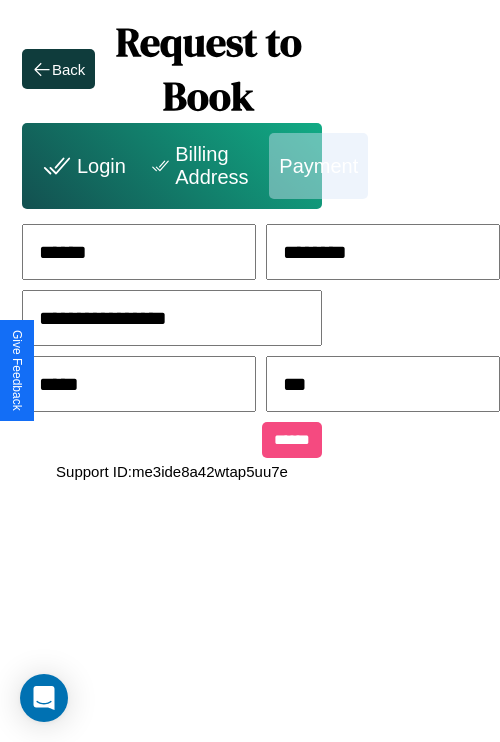 click on "******" at bounding box center [292, 440] 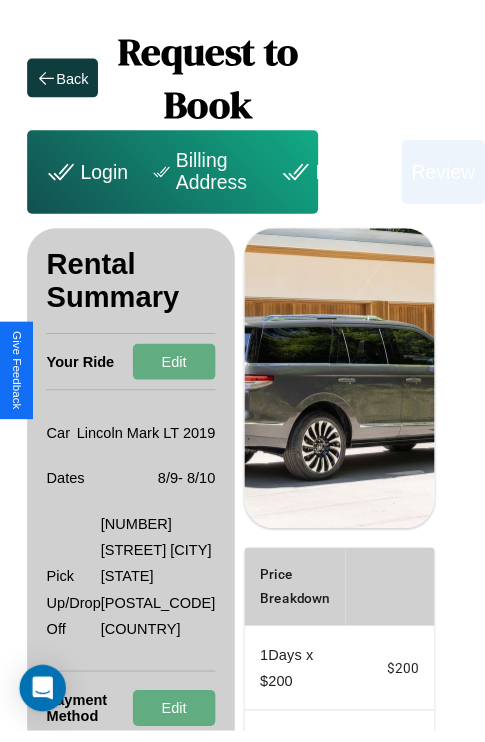 scroll, scrollTop: 0, scrollLeft: 72, axis: horizontal 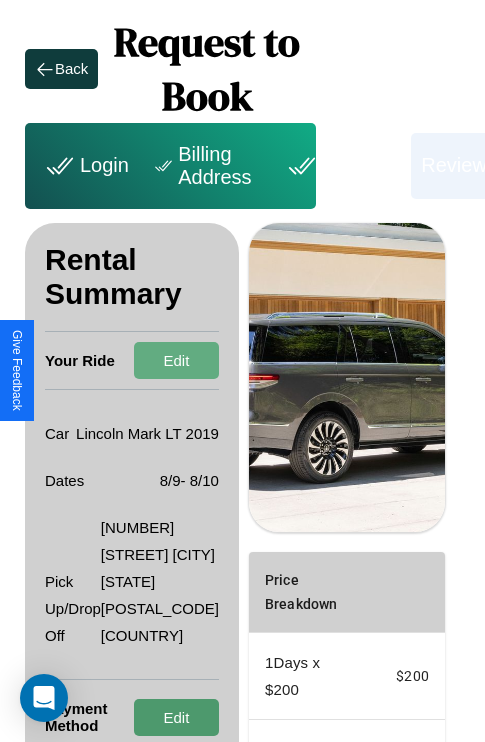 click on "Edit" at bounding box center (176, 717) 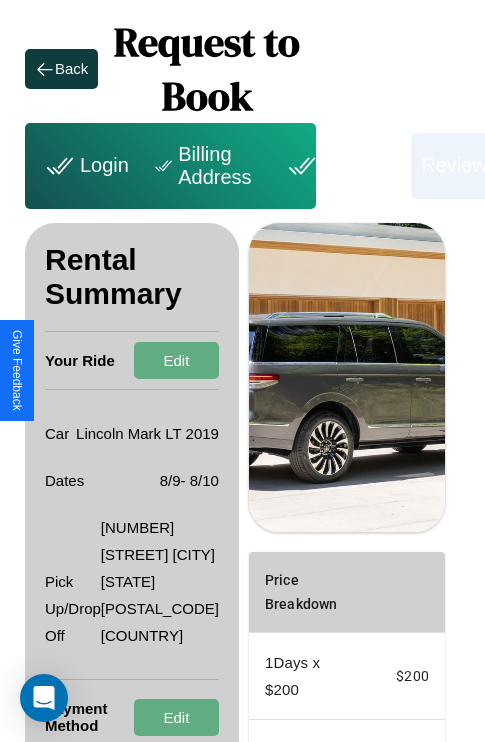 scroll, scrollTop: 301, scrollLeft: 72, axis: both 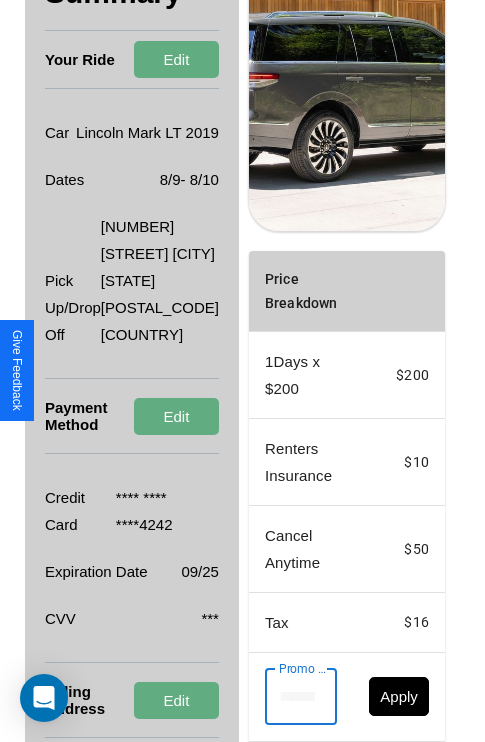 click on "Promo Code" at bounding box center [290, 697] 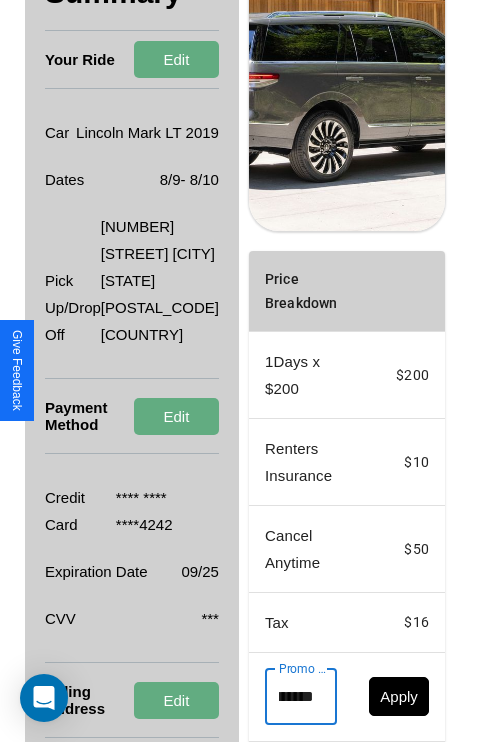 scroll, scrollTop: 0, scrollLeft: 71, axis: horizontal 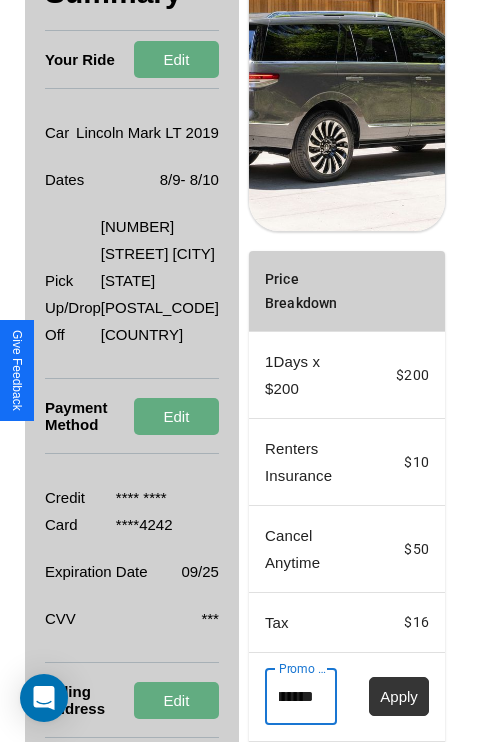 type on "**********" 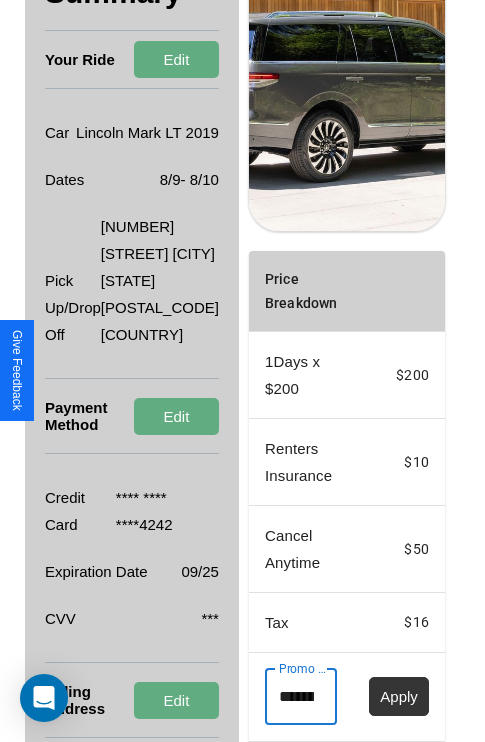 click on "Apply" at bounding box center [399, 696] 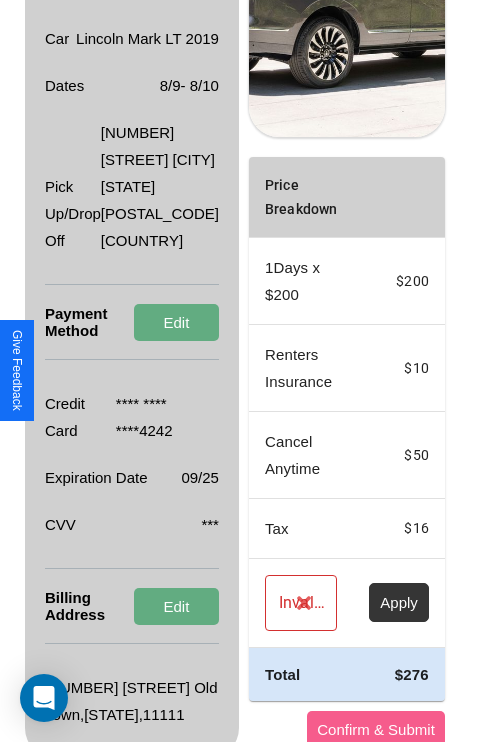 scroll, scrollTop: 455, scrollLeft: 72, axis: both 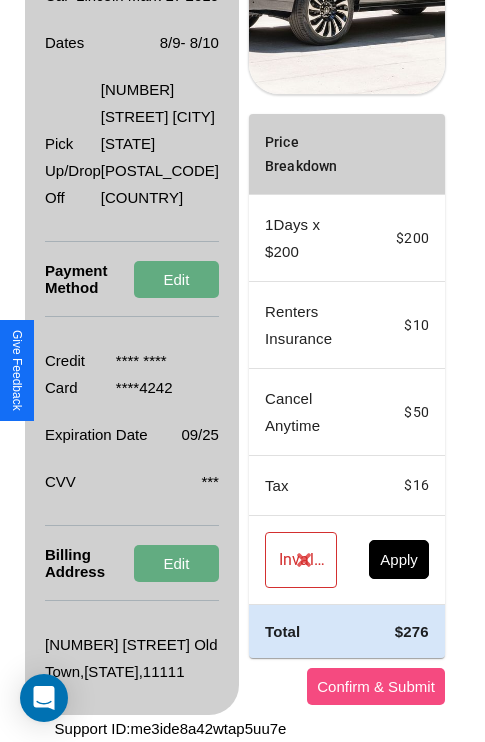 click on "Confirm & Submit" at bounding box center [376, 686] 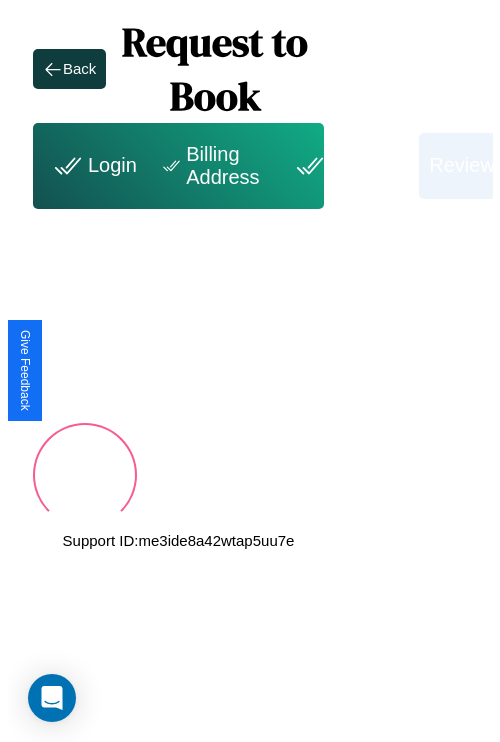 scroll, scrollTop: 0, scrollLeft: 72, axis: horizontal 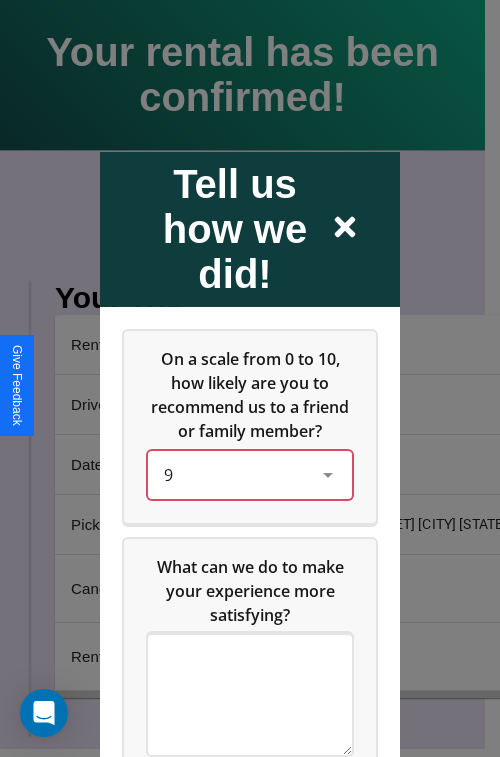 click on "9" at bounding box center [234, 474] 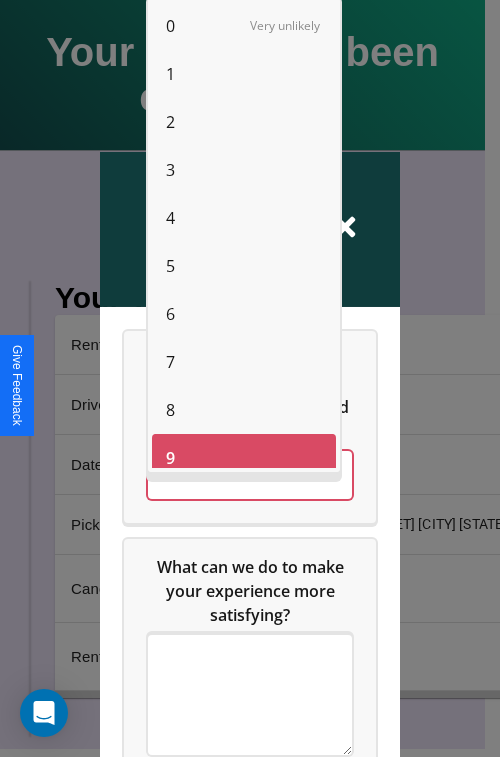 scroll, scrollTop: 14, scrollLeft: 0, axis: vertical 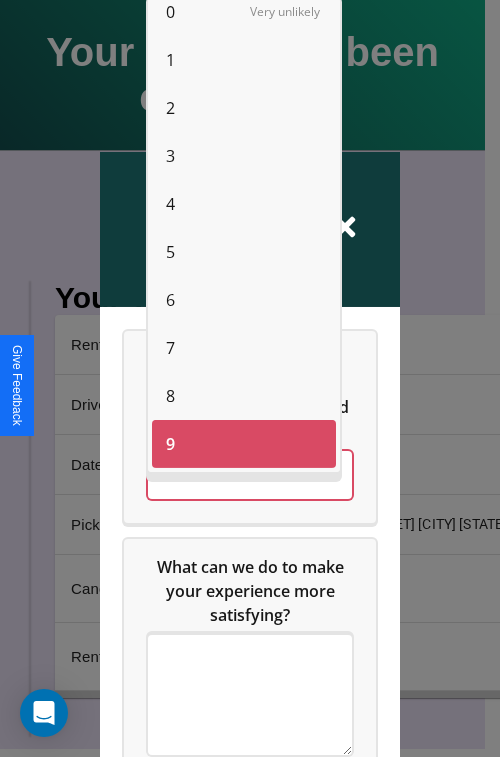 click on "6" at bounding box center [170, 300] 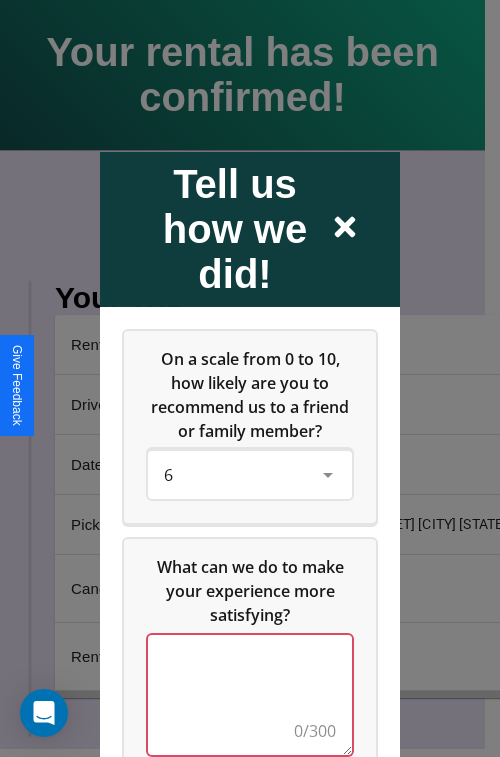 click at bounding box center (250, 694) 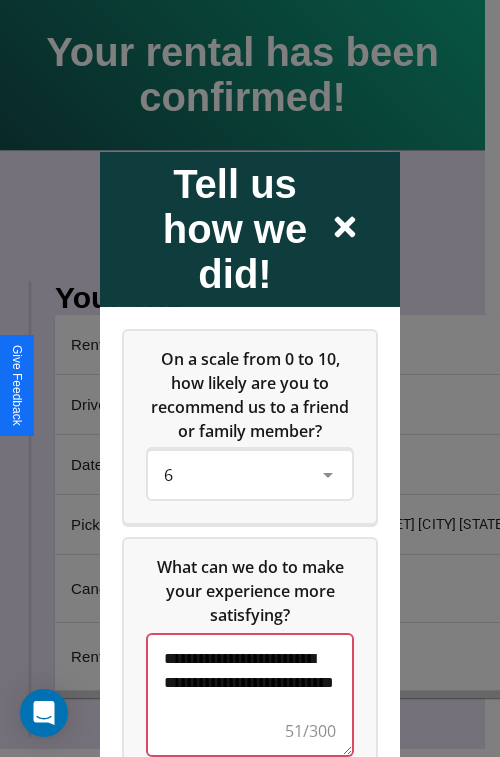 scroll, scrollTop: 5, scrollLeft: 0, axis: vertical 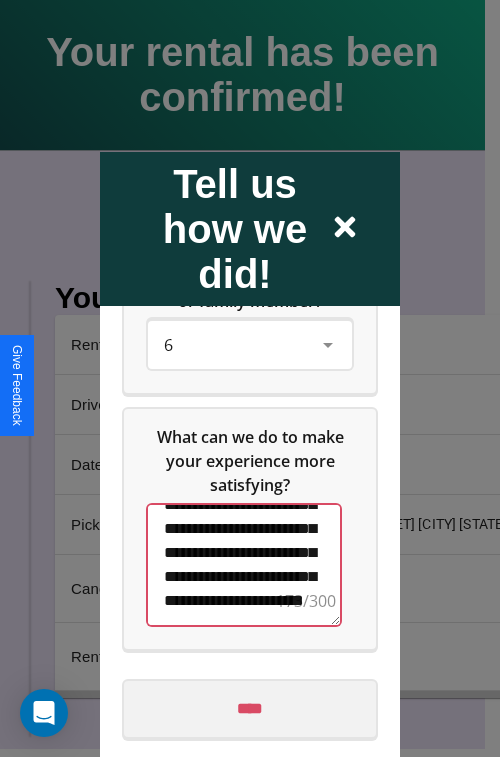 type on "**********" 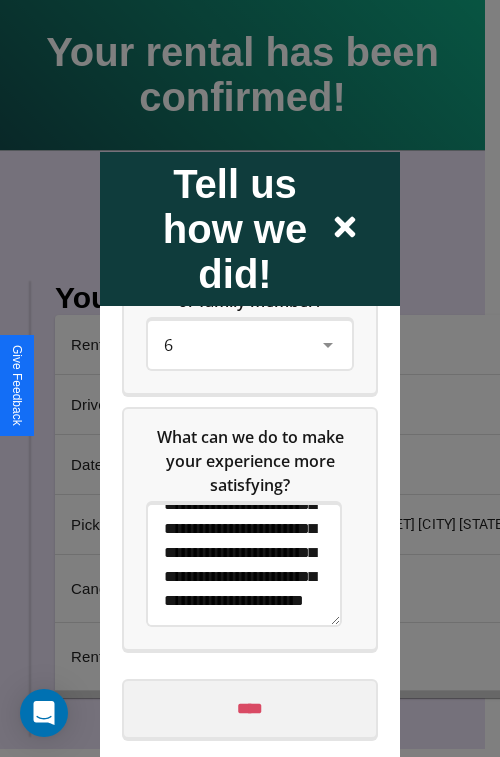 click on "****" at bounding box center (250, 708) 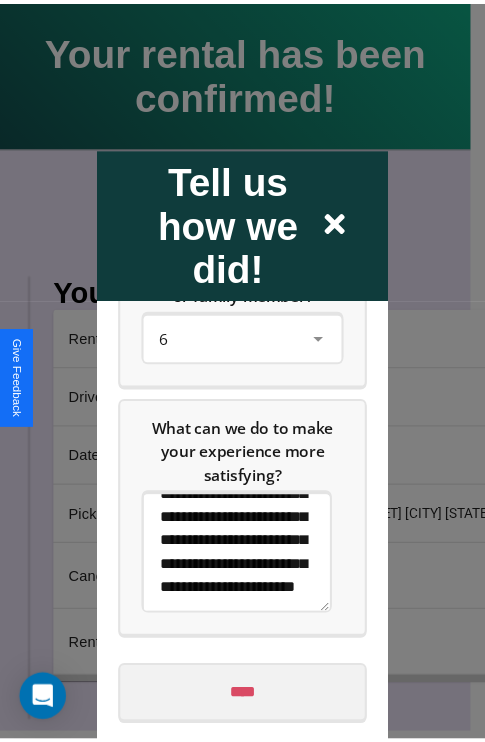 scroll, scrollTop: 0, scrollLeft: 0, axis: both 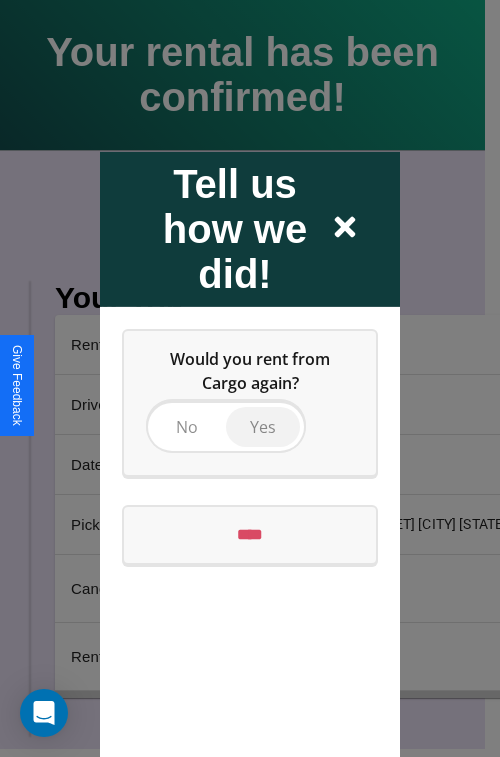 click on "Yes" at bounding box center (263, 426) 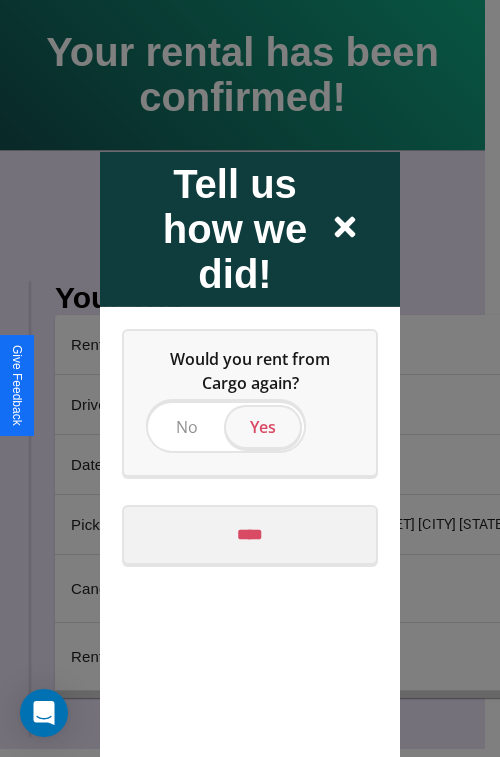 click on "****" at bounding box center (250, 534) 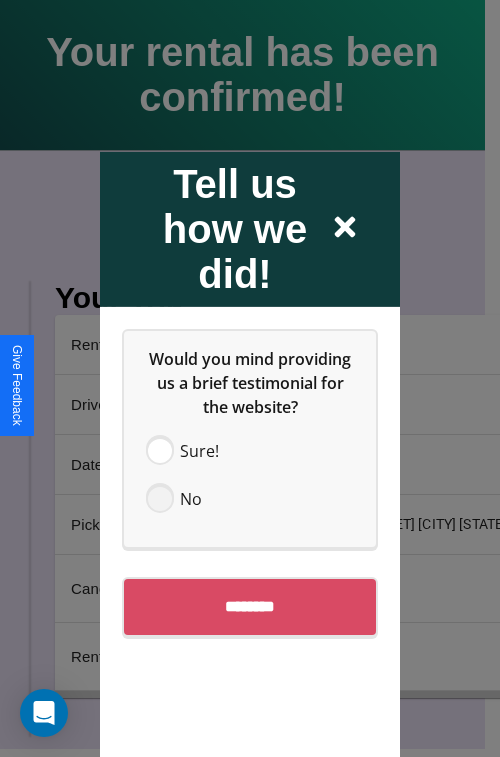 click at bounding box center (160, 498) 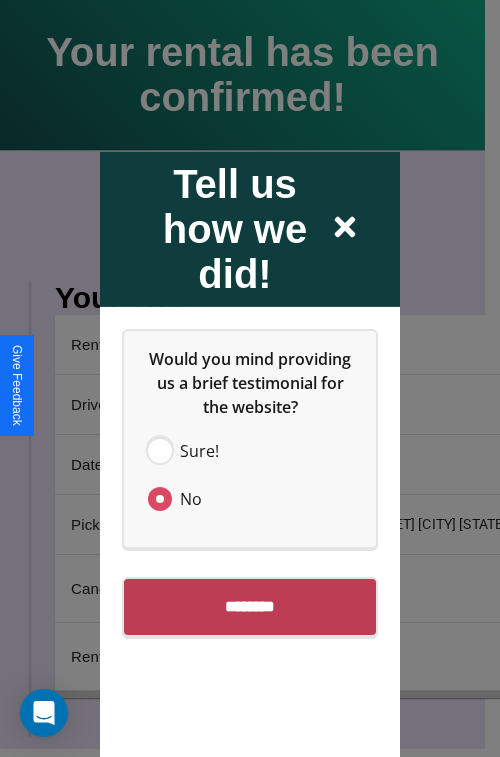 click on "********" at bounding box center [250, 606] 